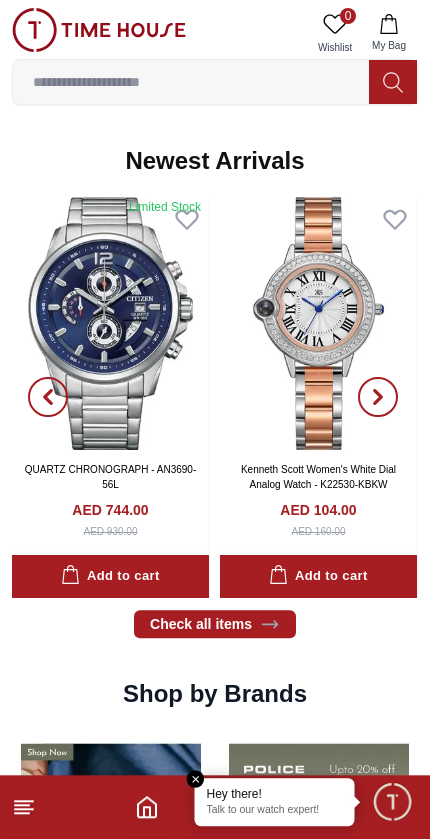 scroll, scrollTop: 1032, scrollLeft: 0, axis: vertical 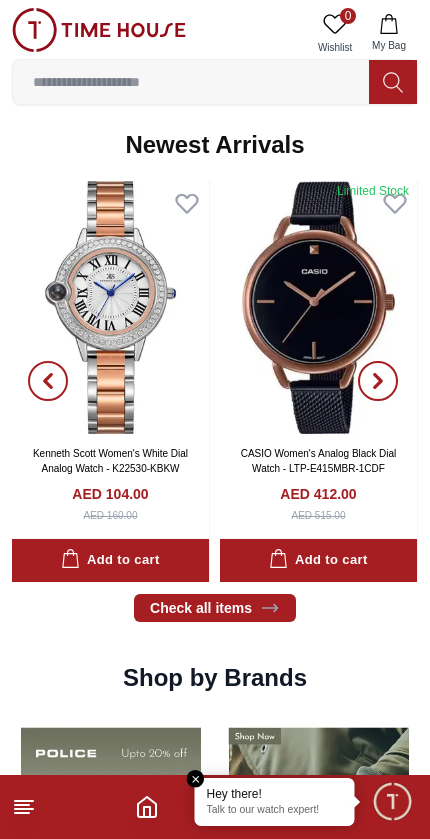 click at bounding box center [196, 779] 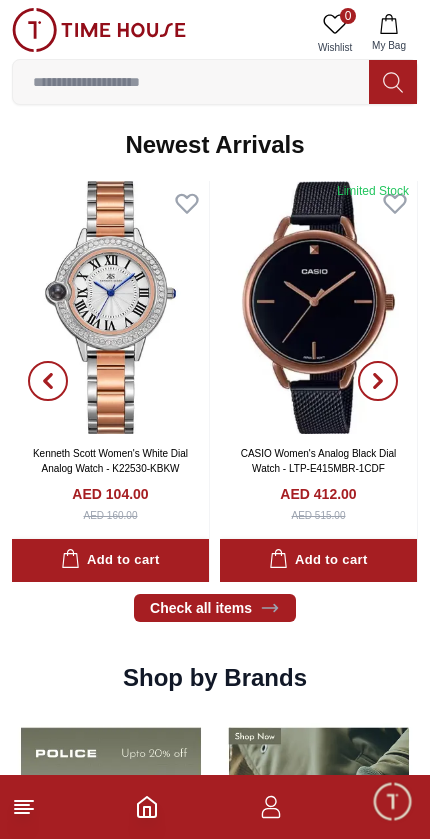 click 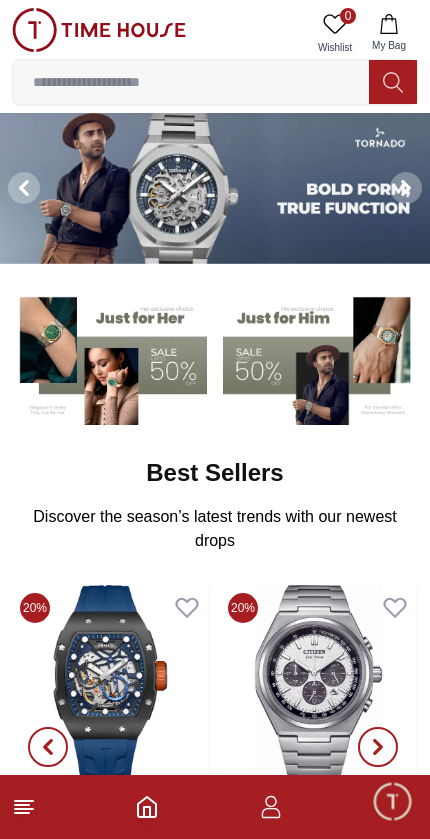 click at bounding box center (191, 82) 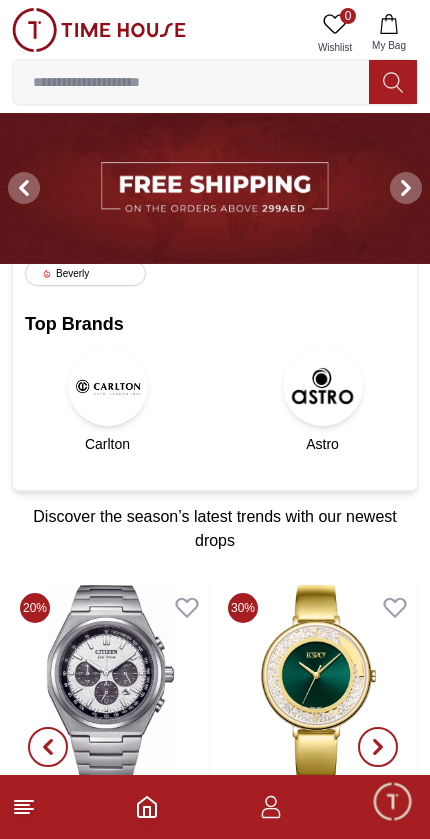 click 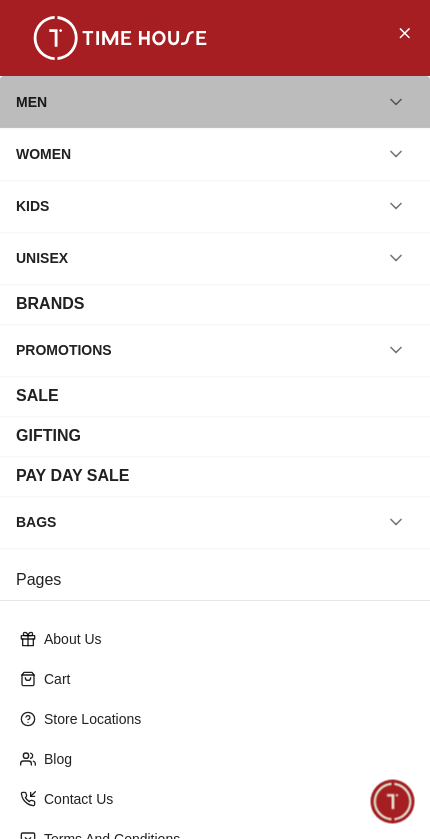 click on "MEN" at bounding box center [215, 102] 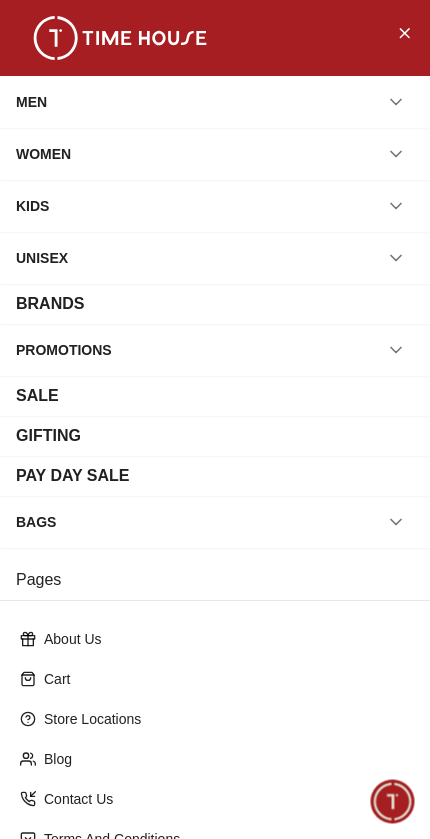 click 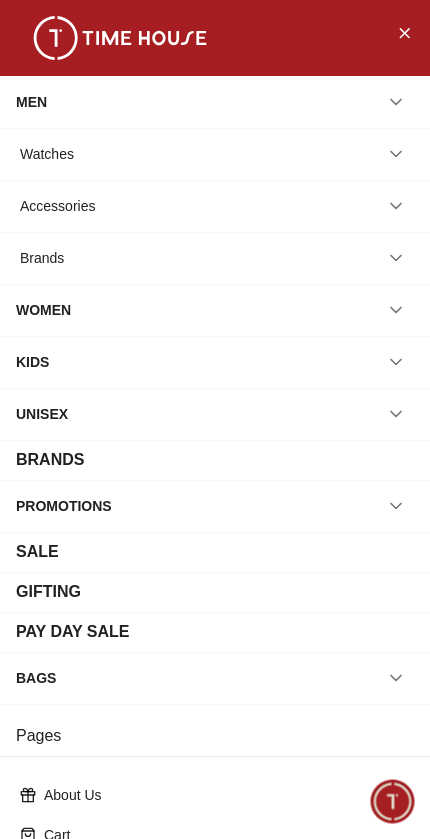 click on "Watches" at bounding box center (215, 154) 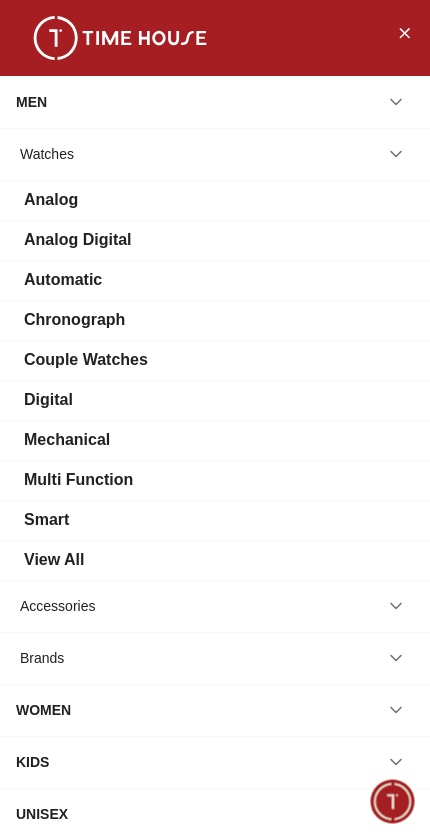 click on "Analog" at bounding box center [215, 200] 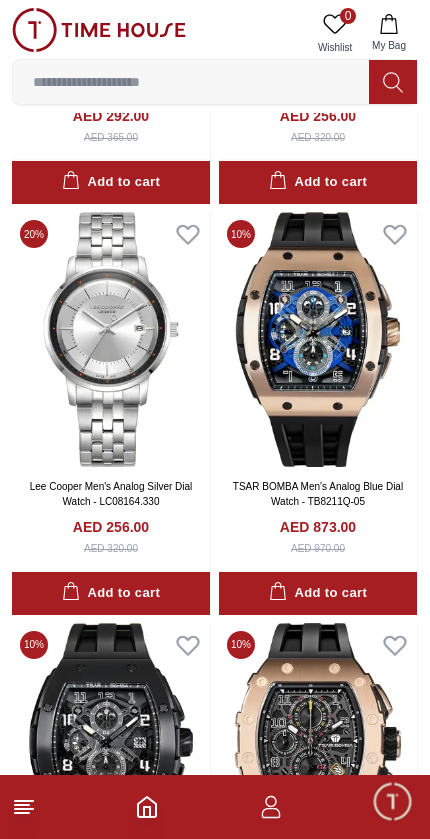 scroll, scrollTop: 2408, scrollLeft: 0, axis: vertical 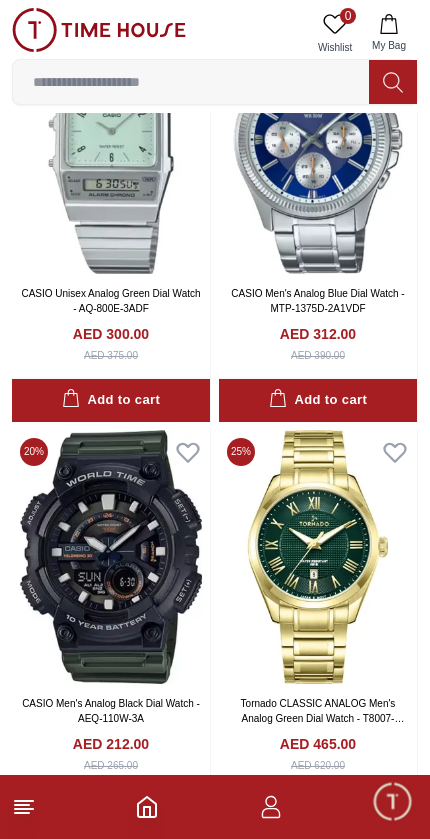 click 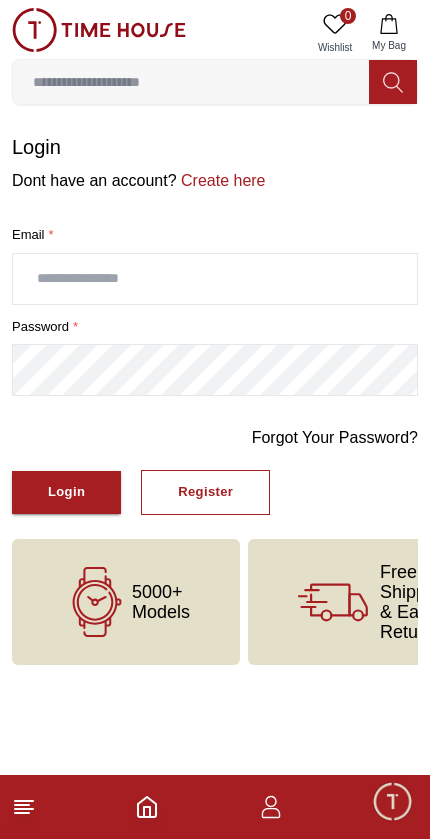 click on "Create here" at bounding box center [221, 180] 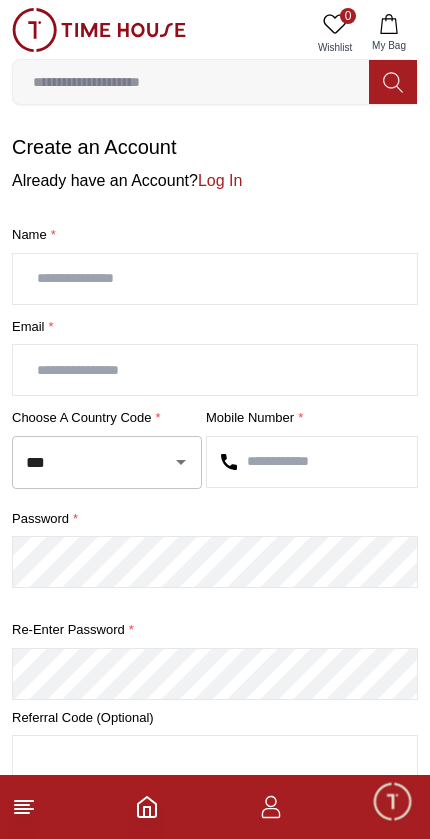click at bounding box center [215, 279] 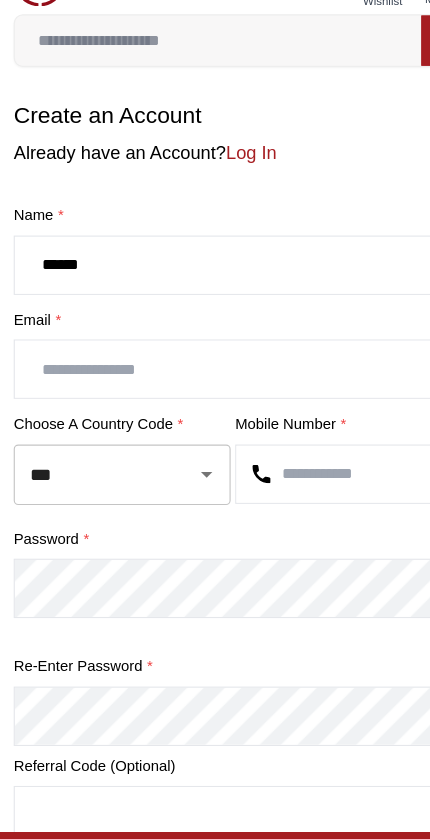 type on "******" 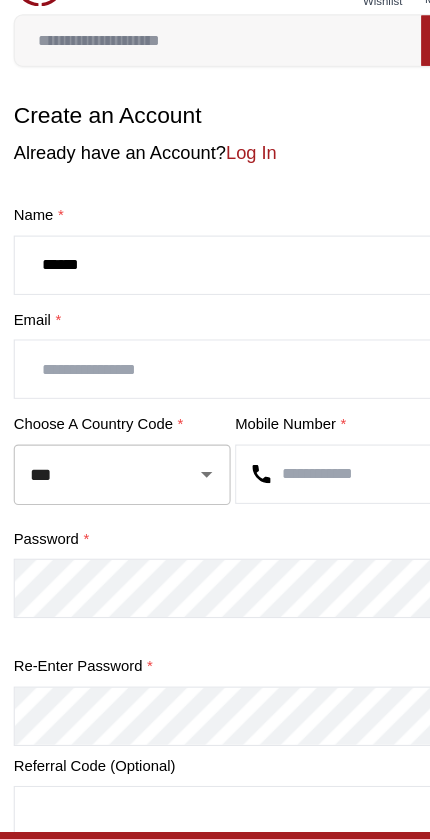 click at bounding box center (215, 370) 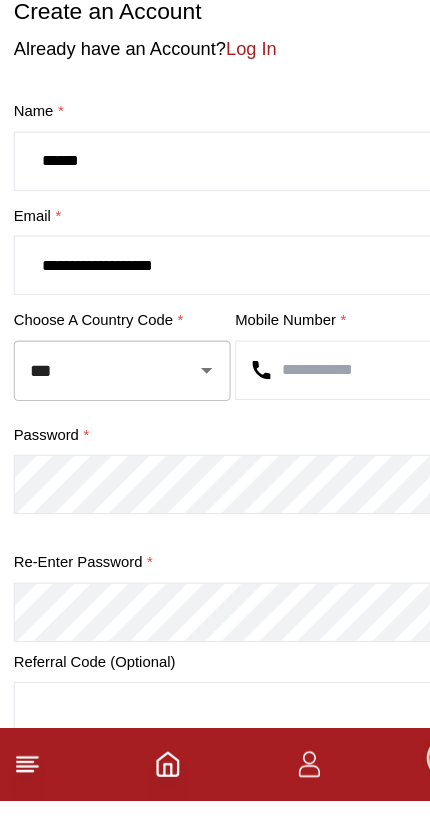 type on "**********" 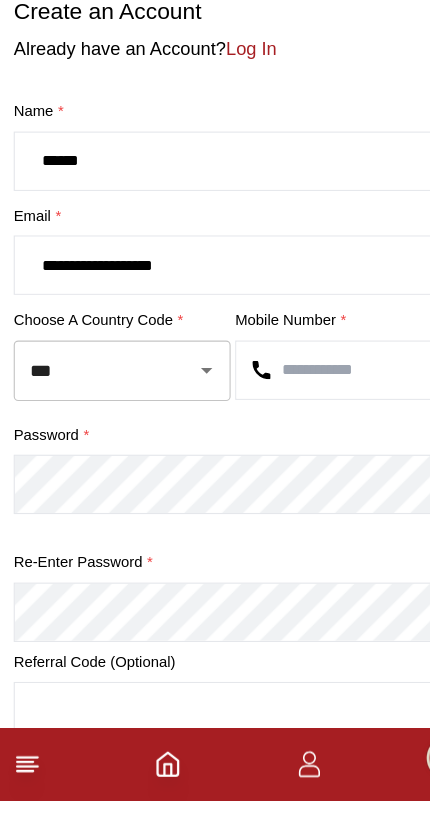 click at bounding box center [312, 462] 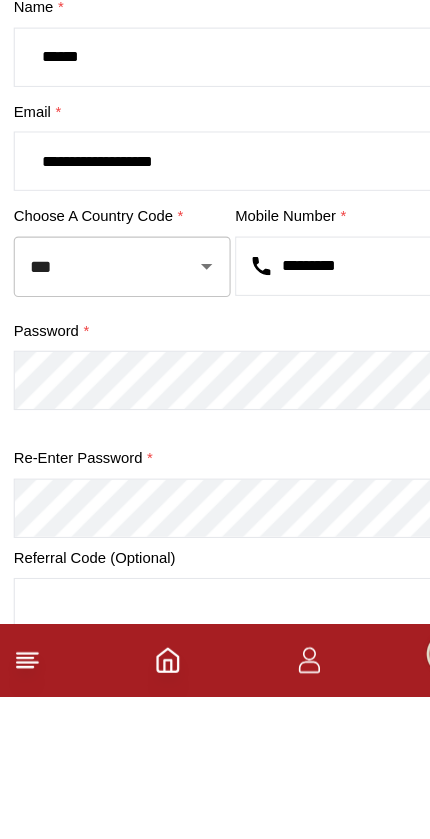 type on "*********" 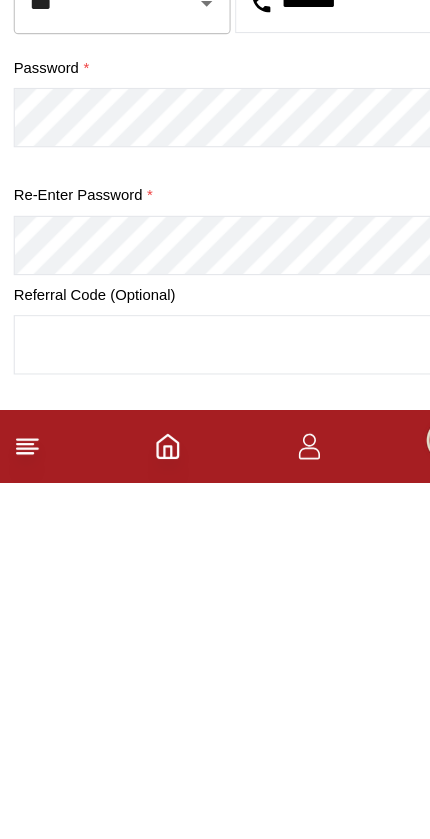 scroll, scrollTop: 295, scrollLeft: 0, axis: vertical 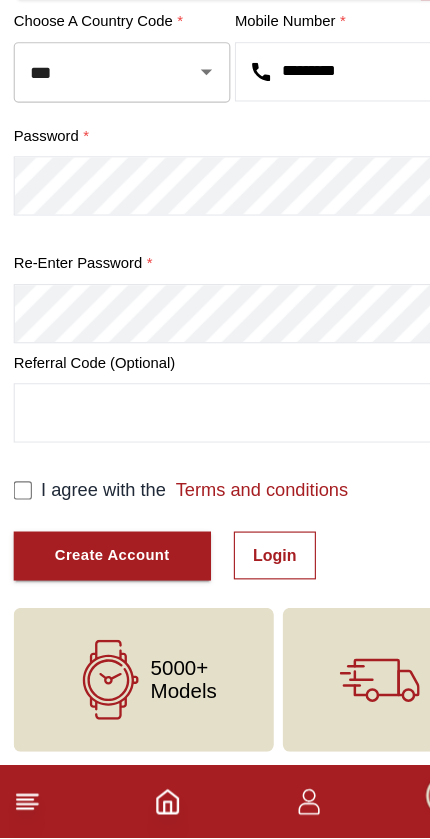 click on "I agree with the    Terms and conditions" at bounding box center (170, 534) 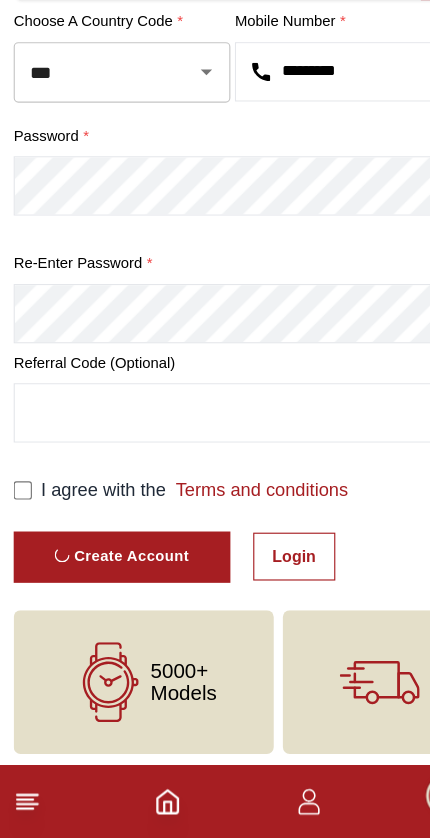 scroll, scrollTop: 0, scrollLeft: 0, axis: both 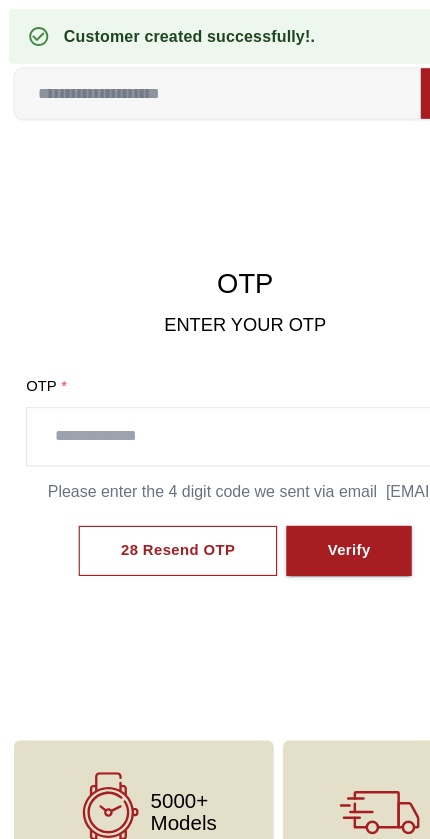 click at bounding box center [215, 383] 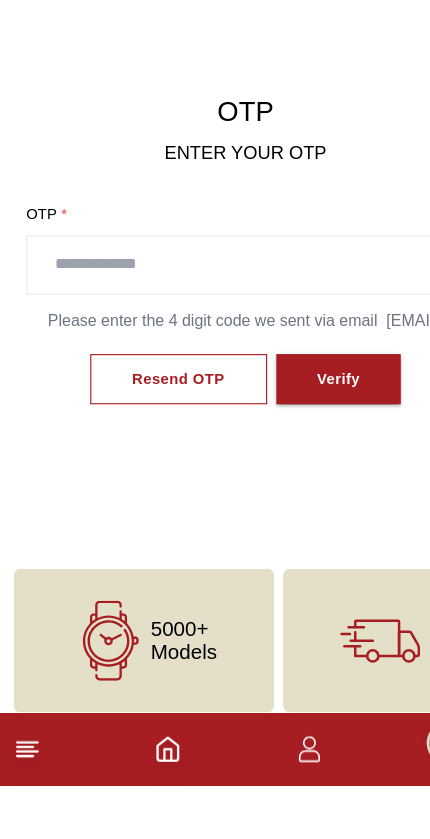 scroll, scrollTop: 34, scrollLeft: 0, axis: vertical 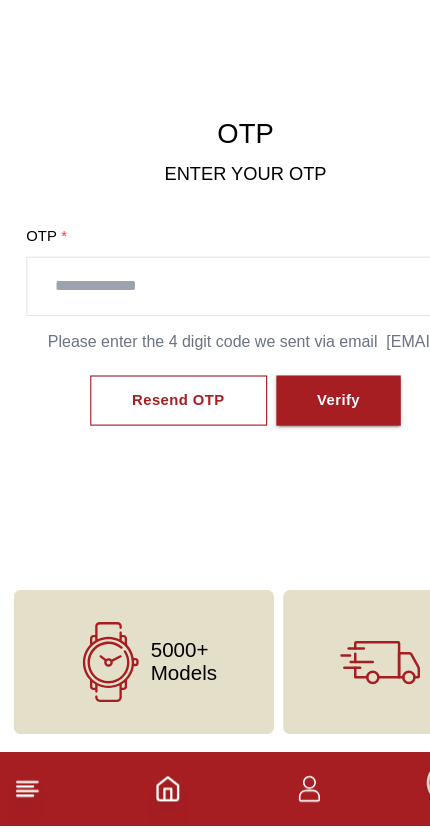 click on "Resend OTP" at bounding box center [156, 467] 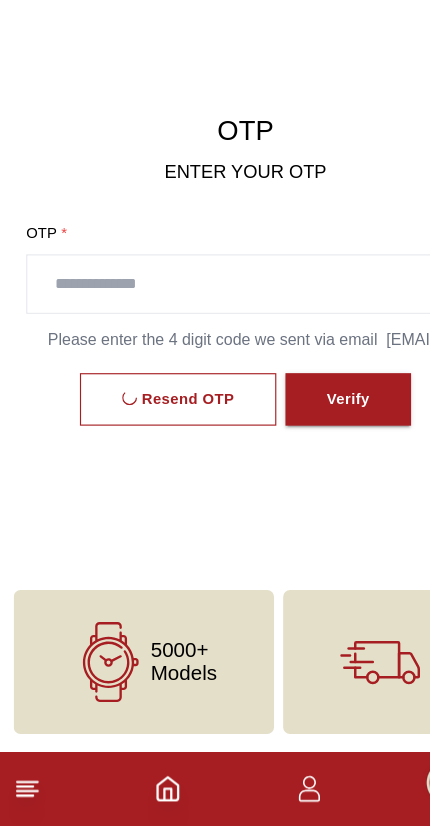 scroll, scrollTop: 35, scrollLeft: 0, axis: vertical 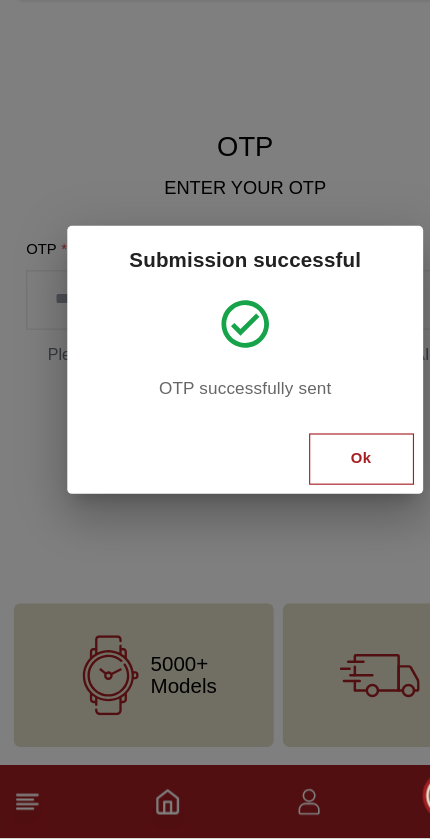 click on "Ok" at bounding box center (317, 506) 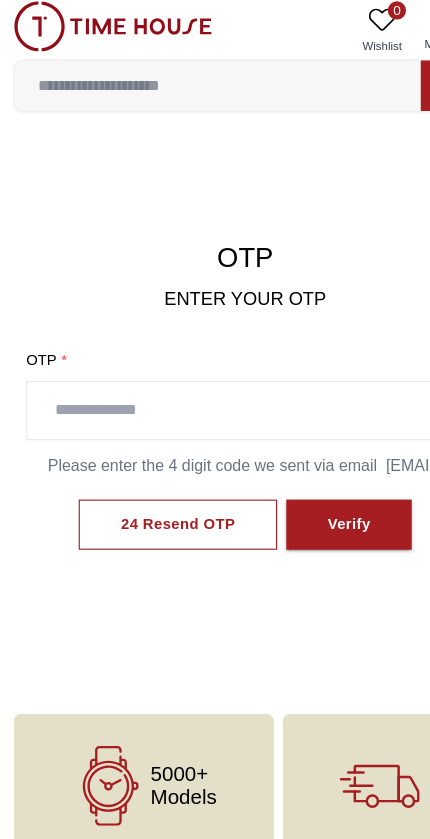scroll, scrollTop: 0, scrollLeft: 0, axis: both 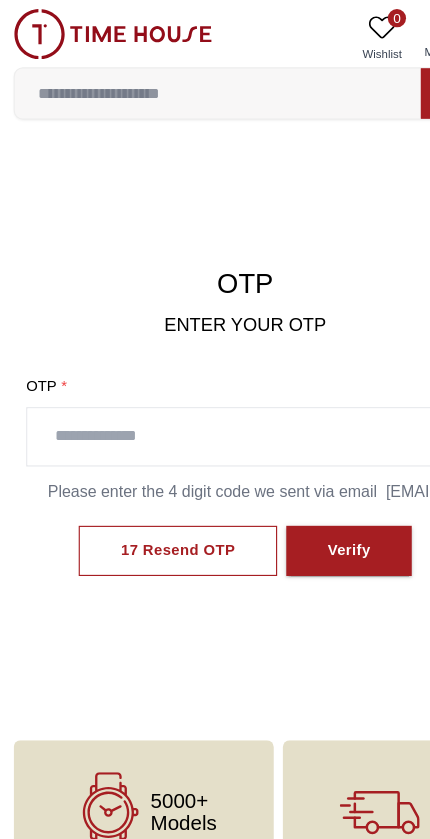 click at bounding box center [215, 383] 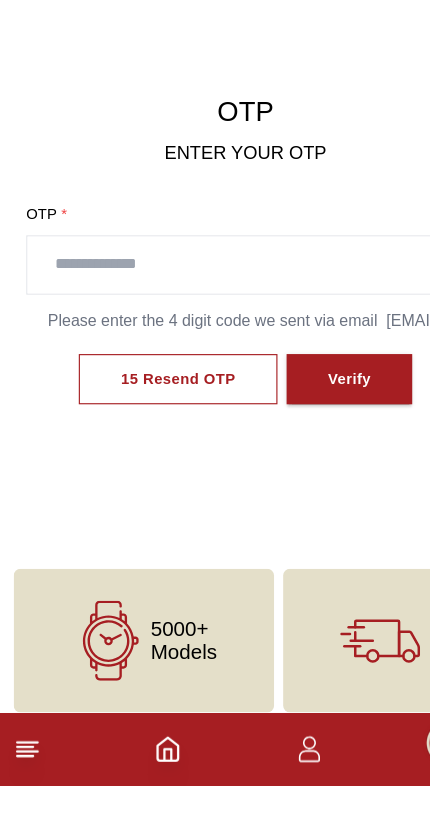 paste on "****" 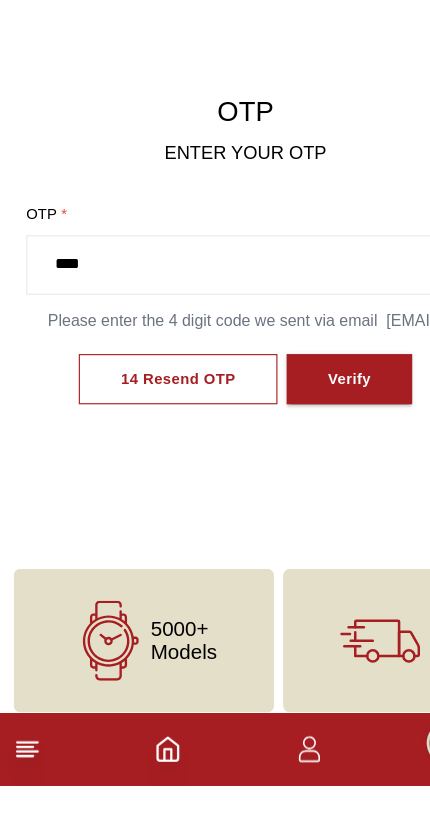type on "****" 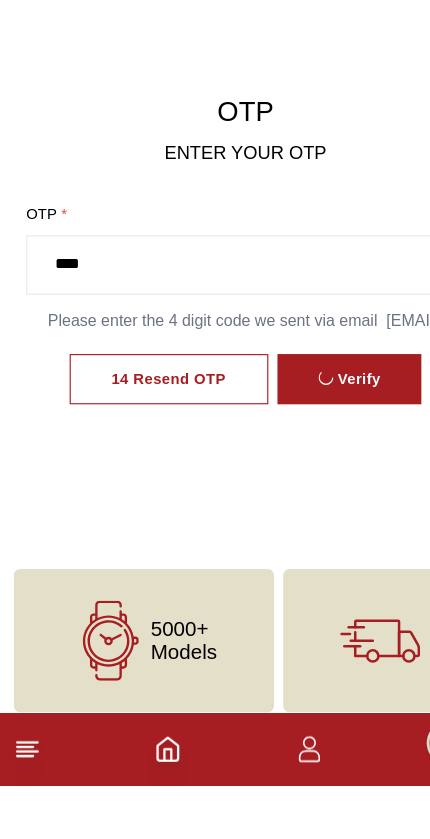 scroll, scrollTop: 35, scrollLeft: 0, axis: vertical 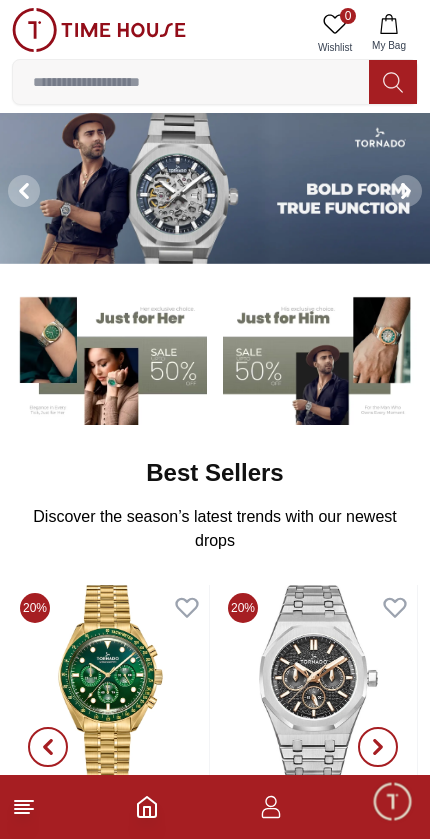 click at bounding box center [215, 807] 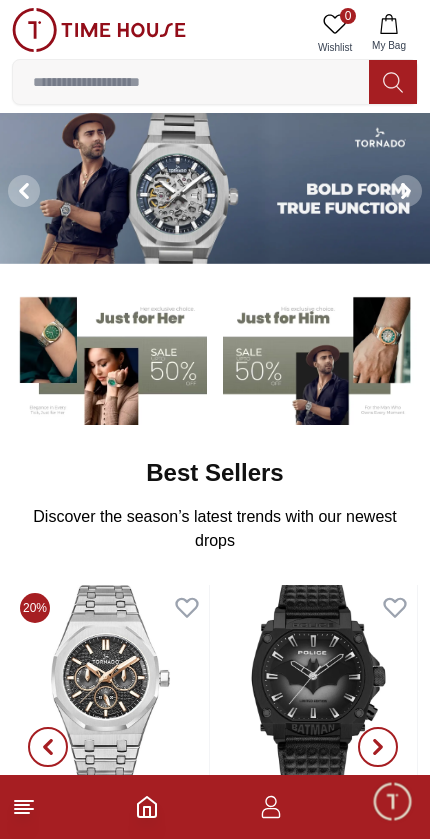 click 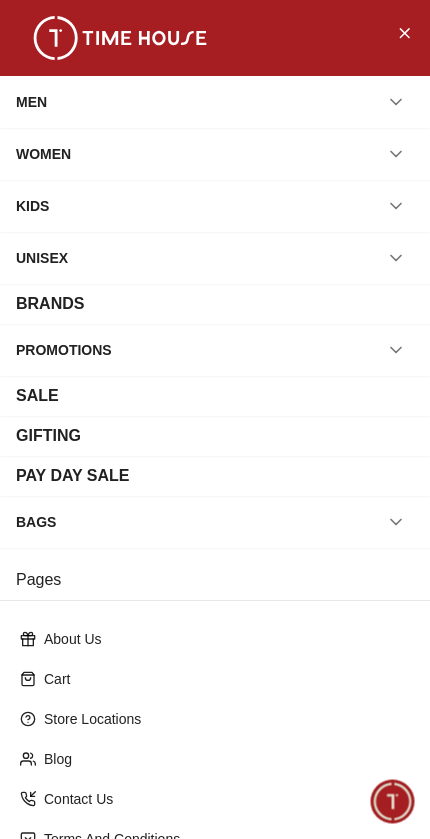 click on "MEN" at bounding box center (215, 102) 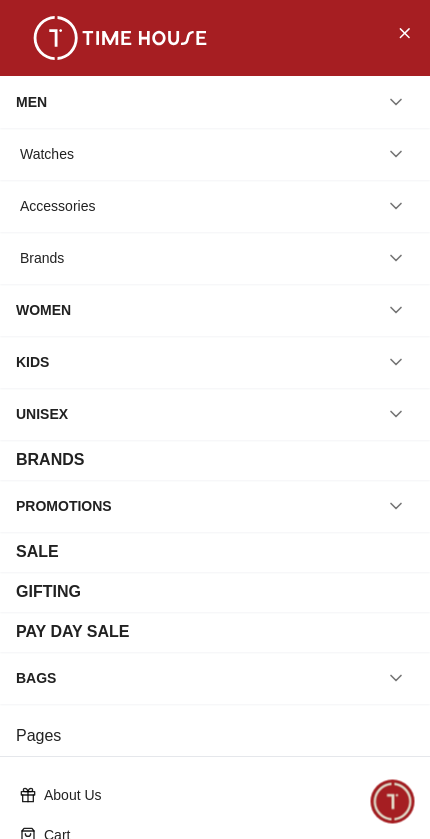 click 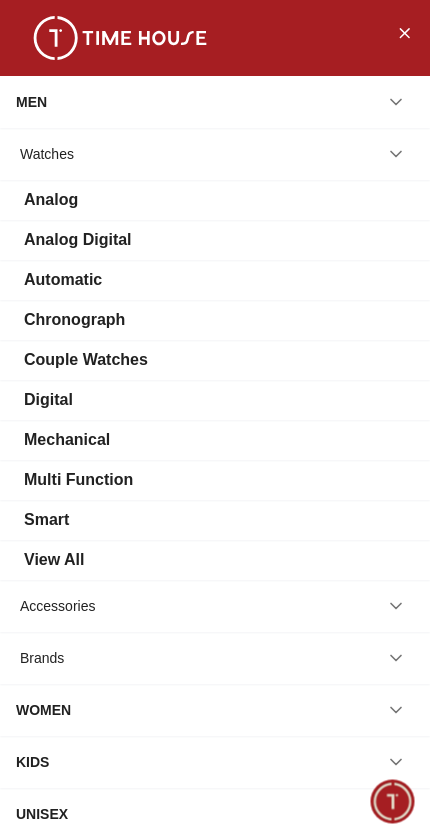 click on "Analog" at bounding box center (51, 200) 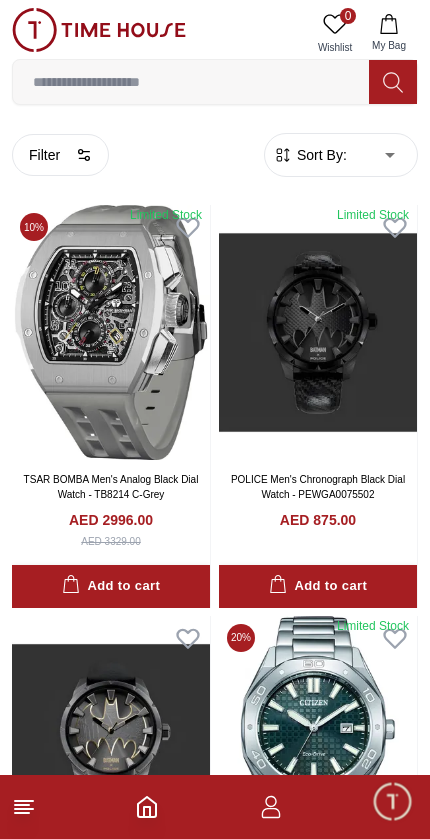 click on "Filter" at bounding box center (60, 155) 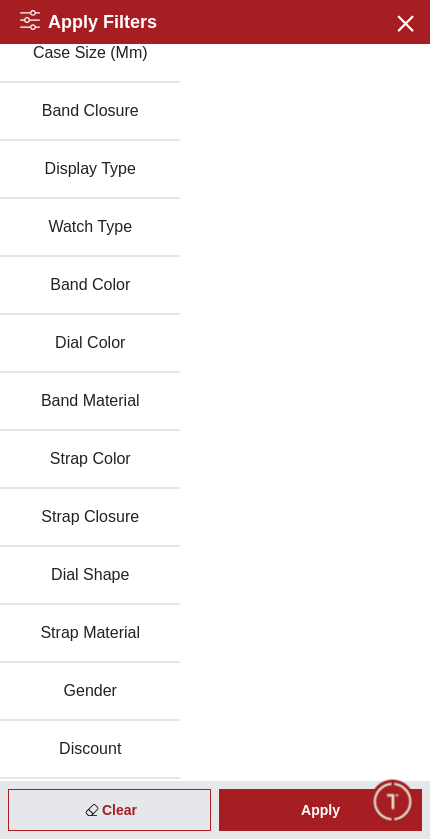scroll, scrollTop: 309, scrollLeft: 0, axis: vertical 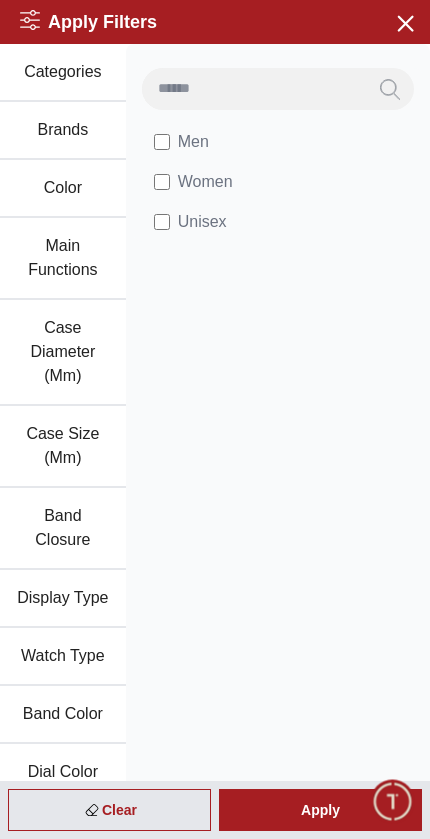 click on "Brands" at bounding box center (63, 131) 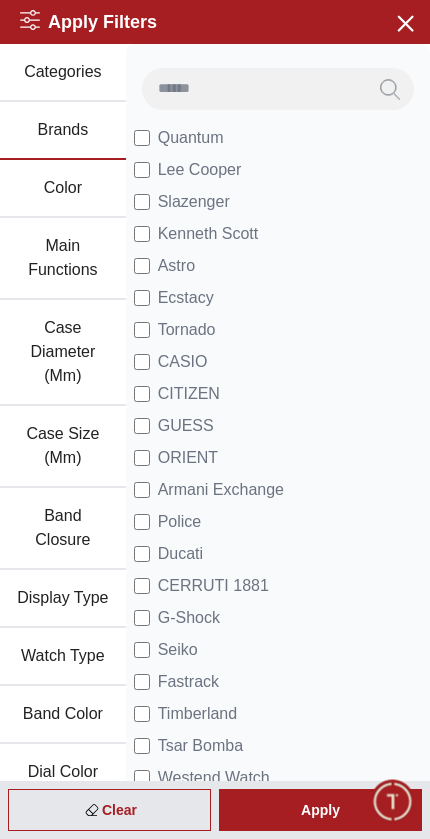 click on "Color" at bounding box center [63, 189] 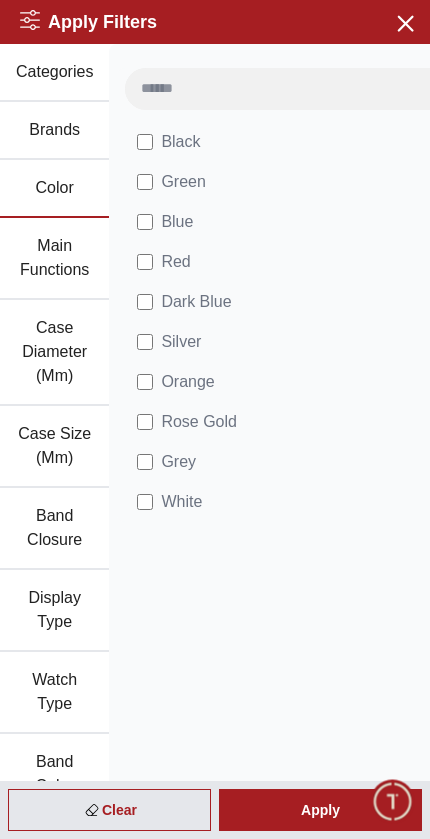 click on "Main Functions" at bounding box center (54, 259) 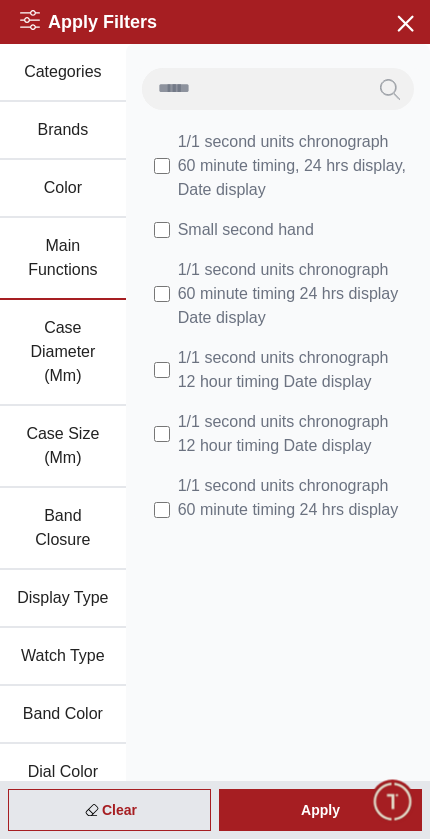 click on "Case Diameter (Mm)" at bounding box center (63, 353) 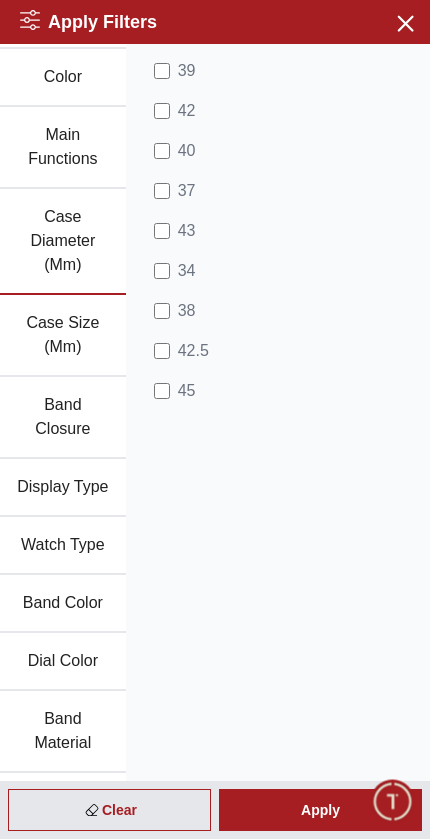 scroll, scrollTop: 185, scrollLeft: 0, axis: vertical 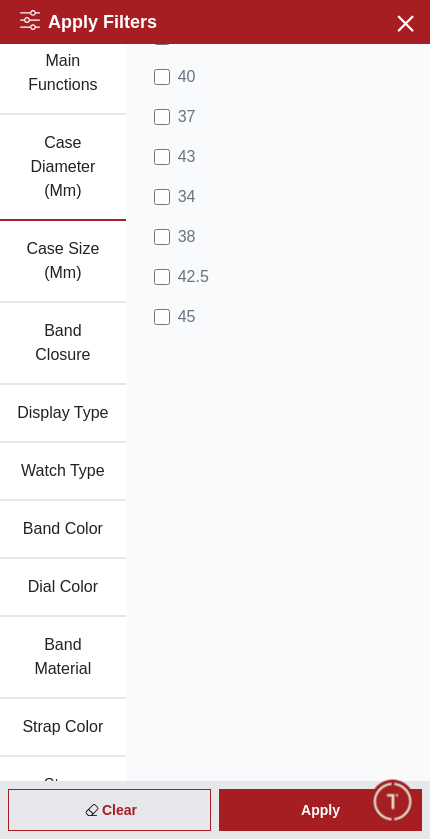 click on "Band Closure" at bounding box center (63, 344) 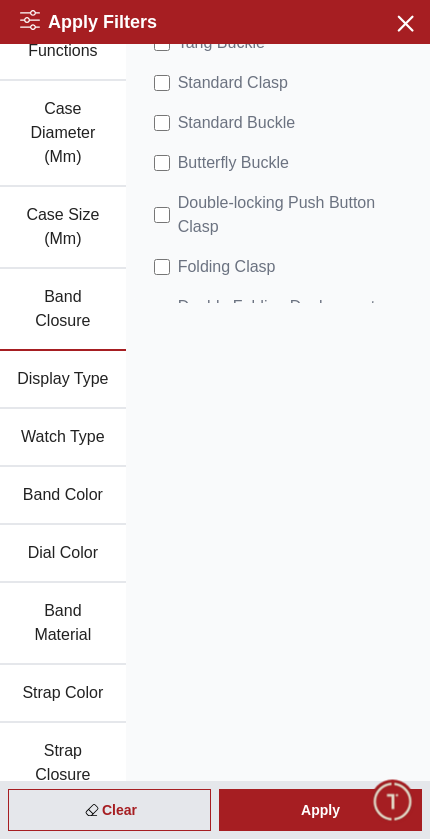 scroll, scrollTop: 234, scrollLeft: 0, axis: vertical 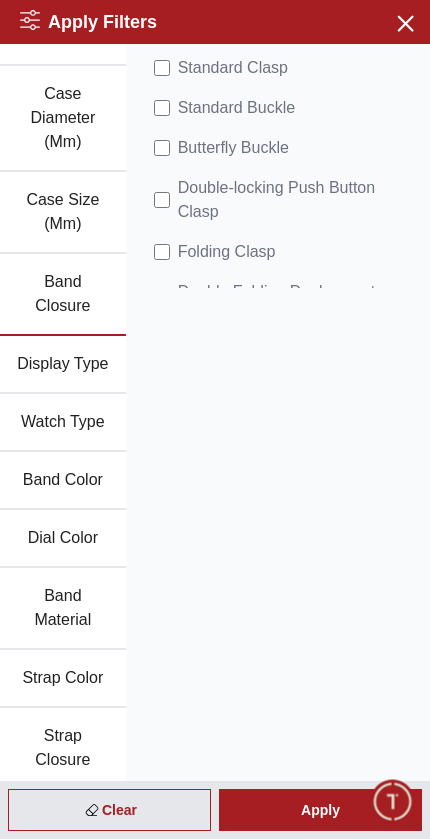 click on "Display Type" at bounding box center [63, 365] 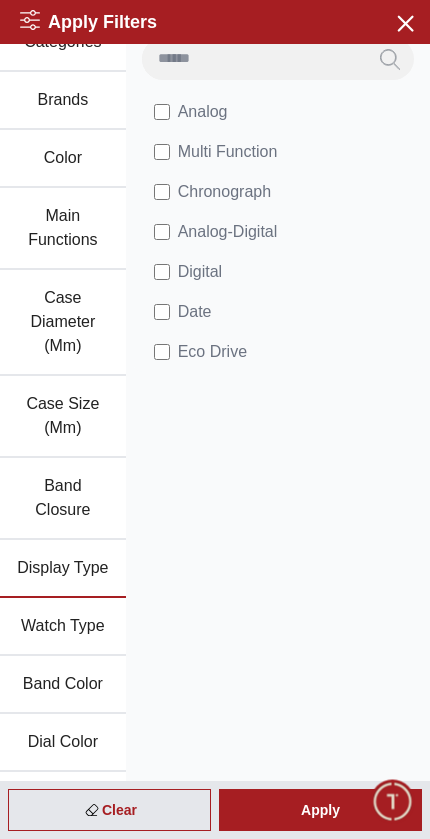 scroll, scrollTop: 28, scrollLeft: 0, axis: vertical 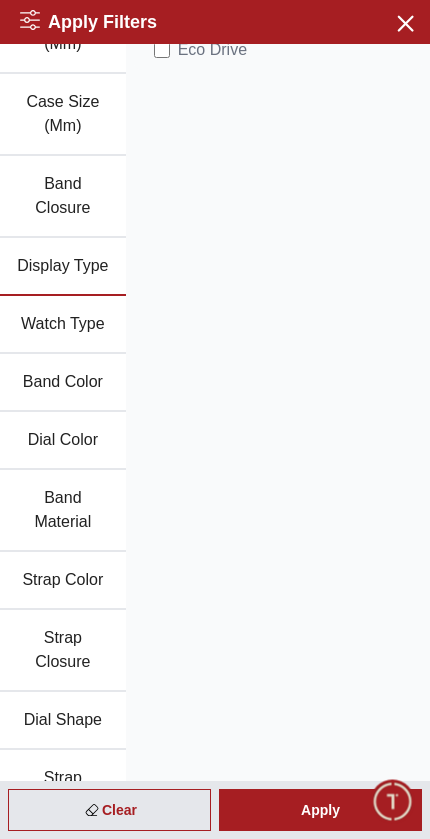 click on "Watch Type" at bounding box center [63, 325] 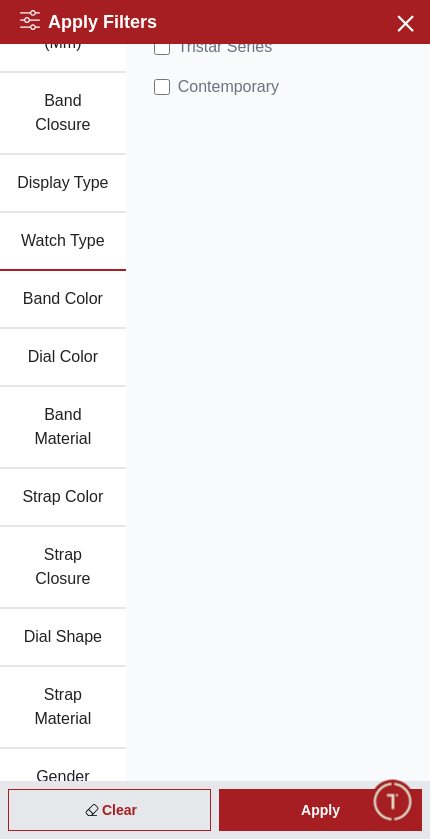 scroll, scrollTop: 421, scrollLeft: 0, axis: vertical 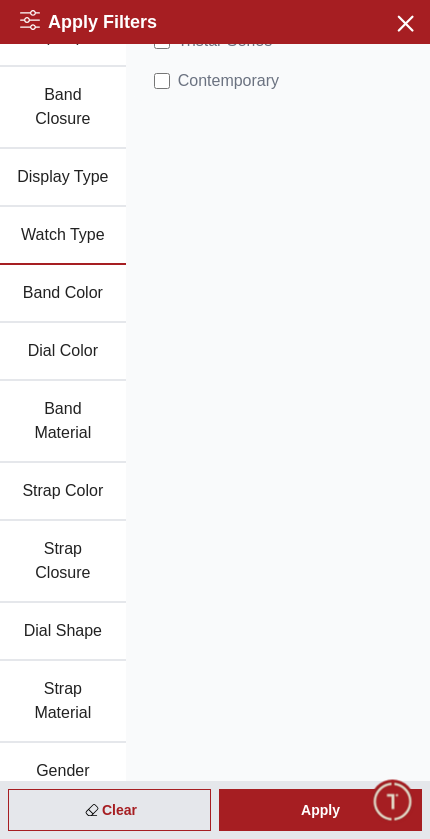 click on "Band Color" at bounding box center [63, 294] 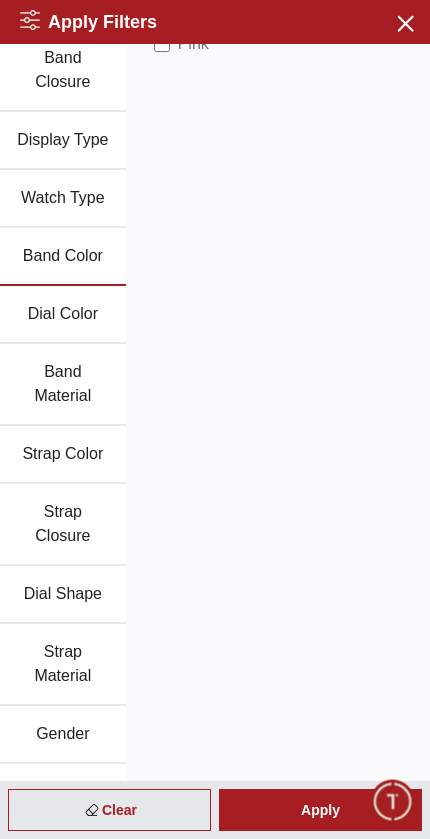 scroll, scrollTop: 459, scrollLeft: 0, axis: vertical 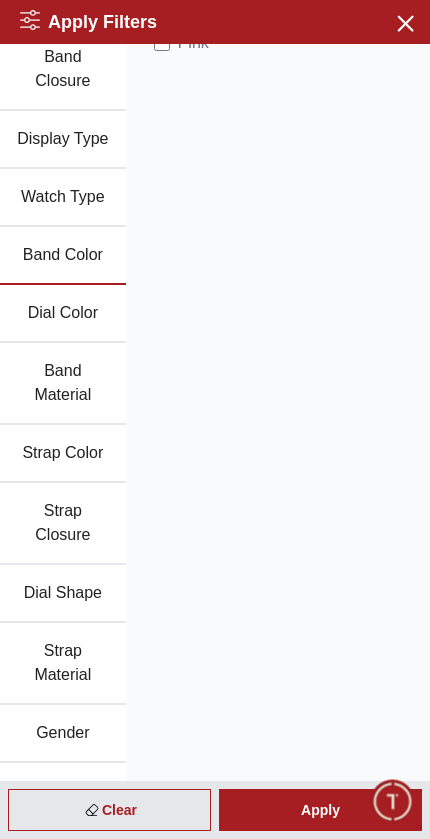 click on "Band Material" at bounding box center (63, 384) 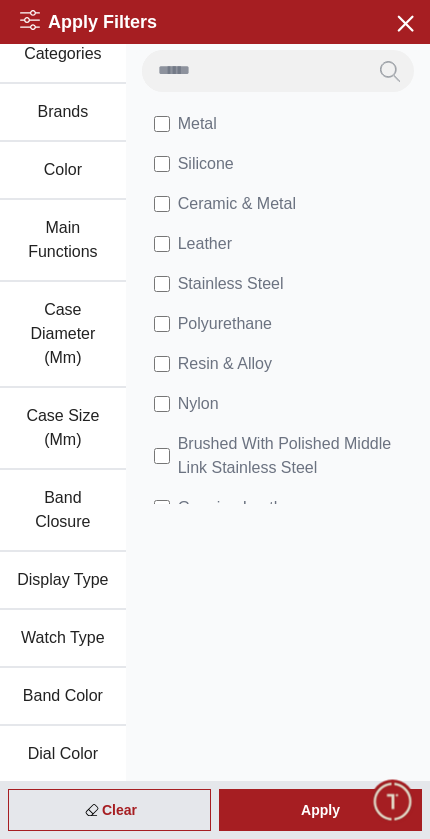 scroll, scrollTop: 10, scrollLeft: 0, axis: vertical 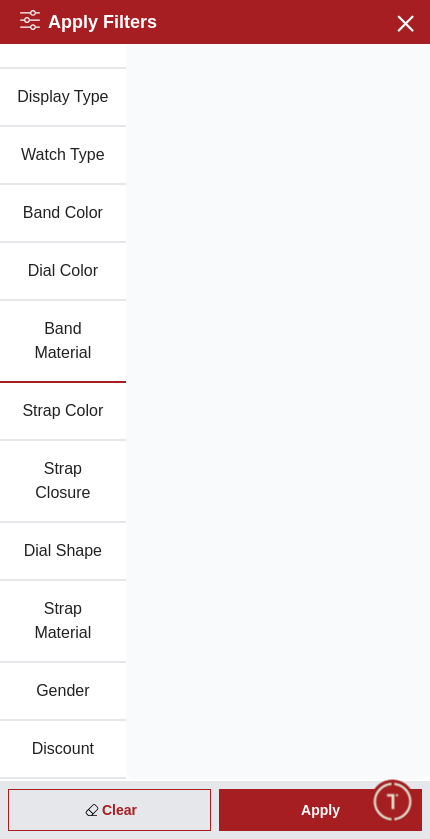 click on "Strap Material" at bounding box center [63, 622] 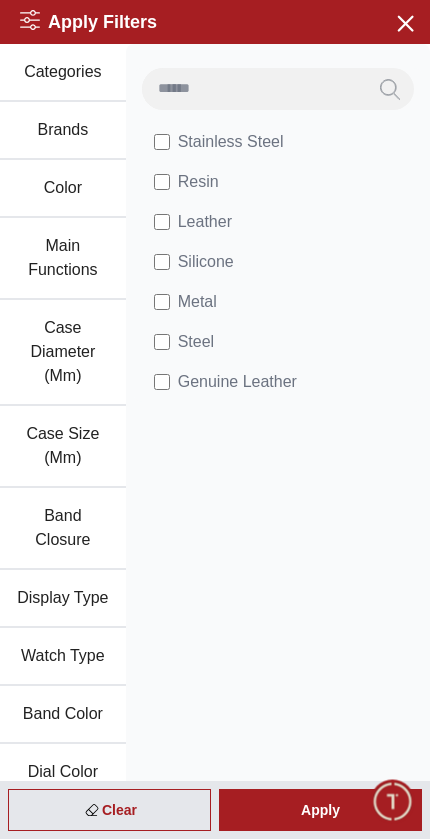 scroll, scrollTop: 0, scrollLeft: 0, axis: both 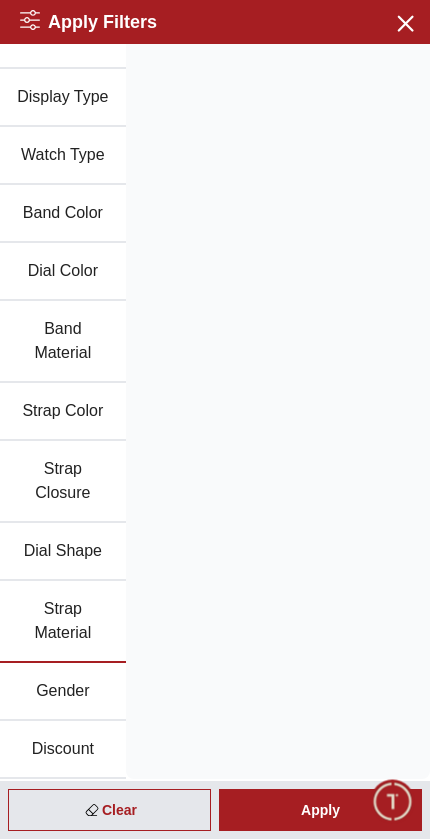 click on "Discount" at bounding box center [63, 750] 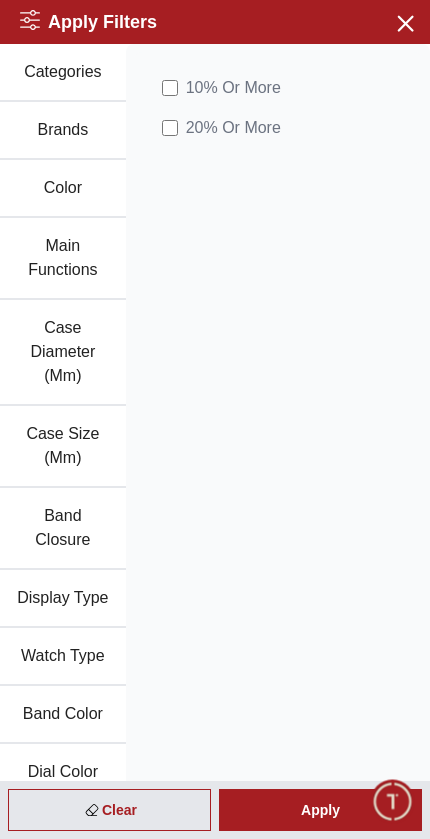 scroll, scrollTop: 0, scrollLeft: 0, axis: both 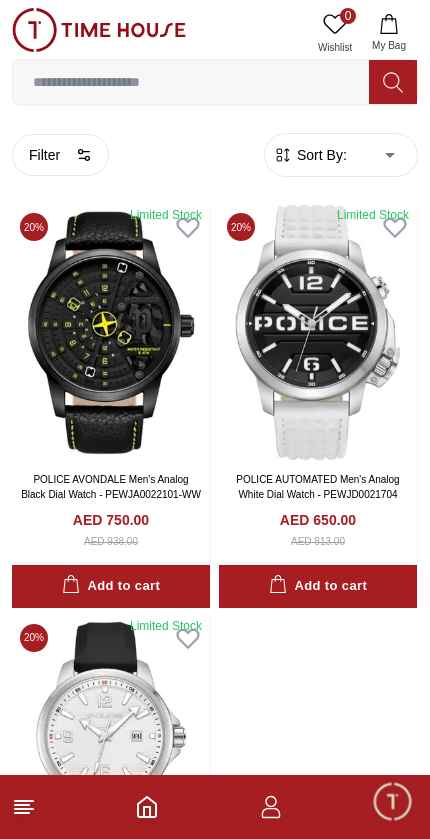 click 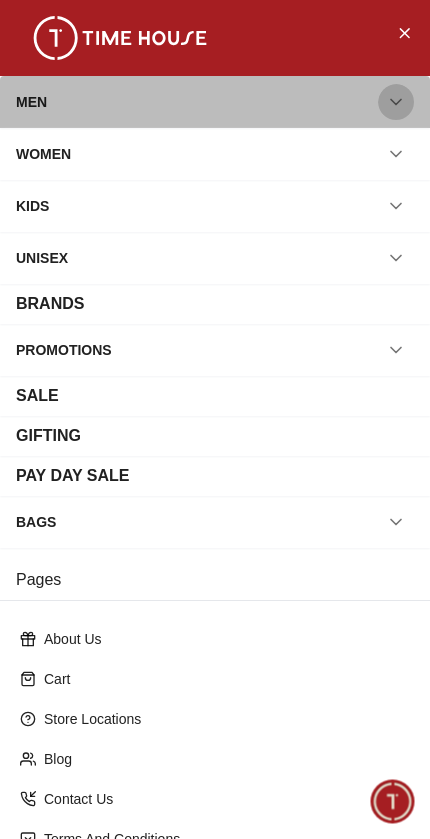 click at bounding box center [396, 102] 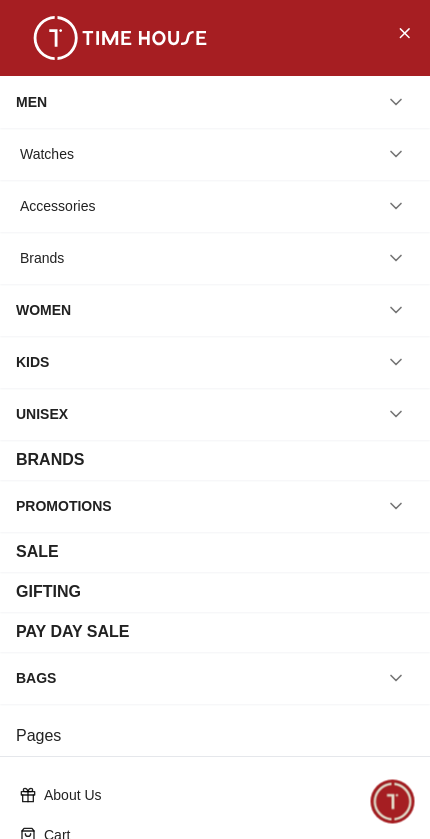 click 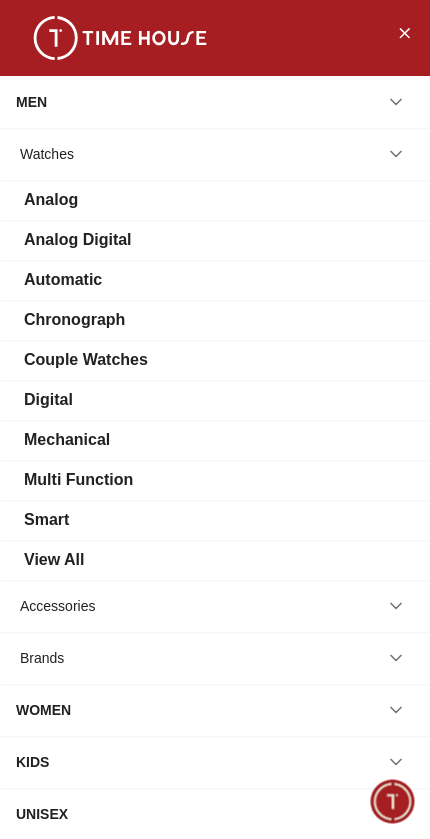 click on "Analog" at bounding box center [51, 200] 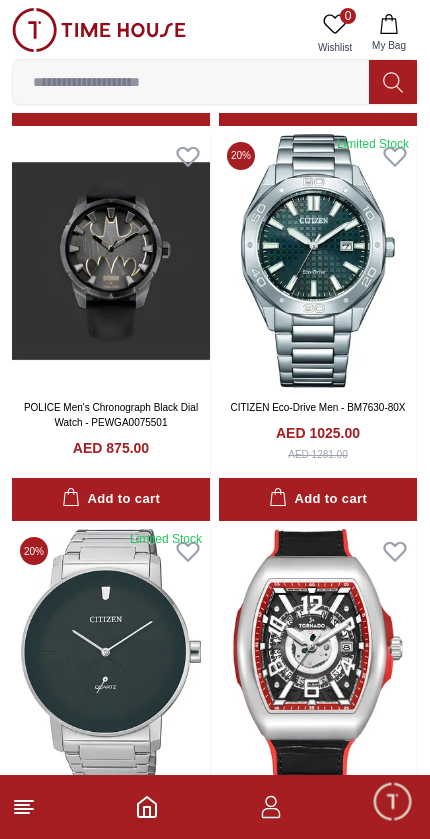 scroll, scrollTop: 449, scrollLeft: 0, axis: vertical 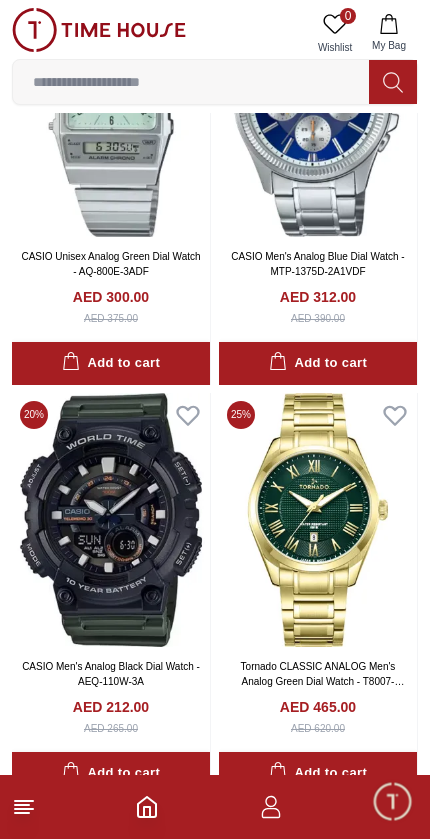 click 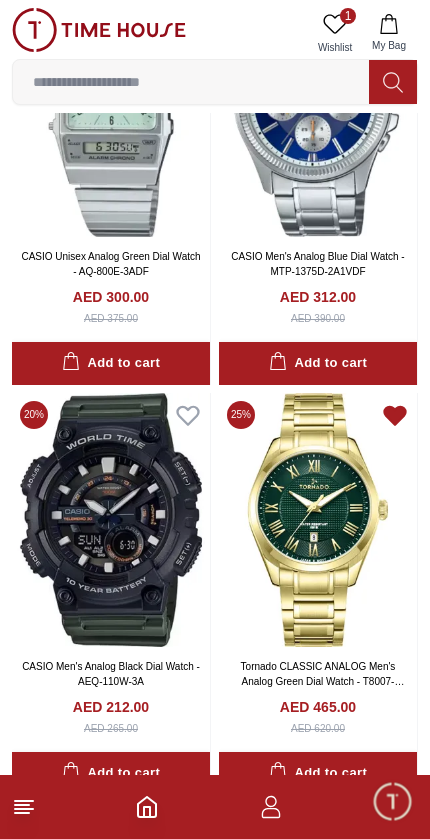 click at bounding box center [318, 520] 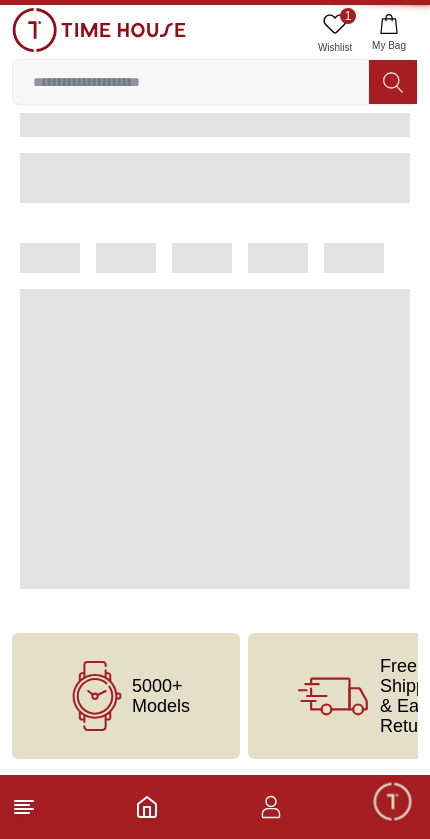 scroll, scrollTop: 0, scrollLeft: 0, axis: both 